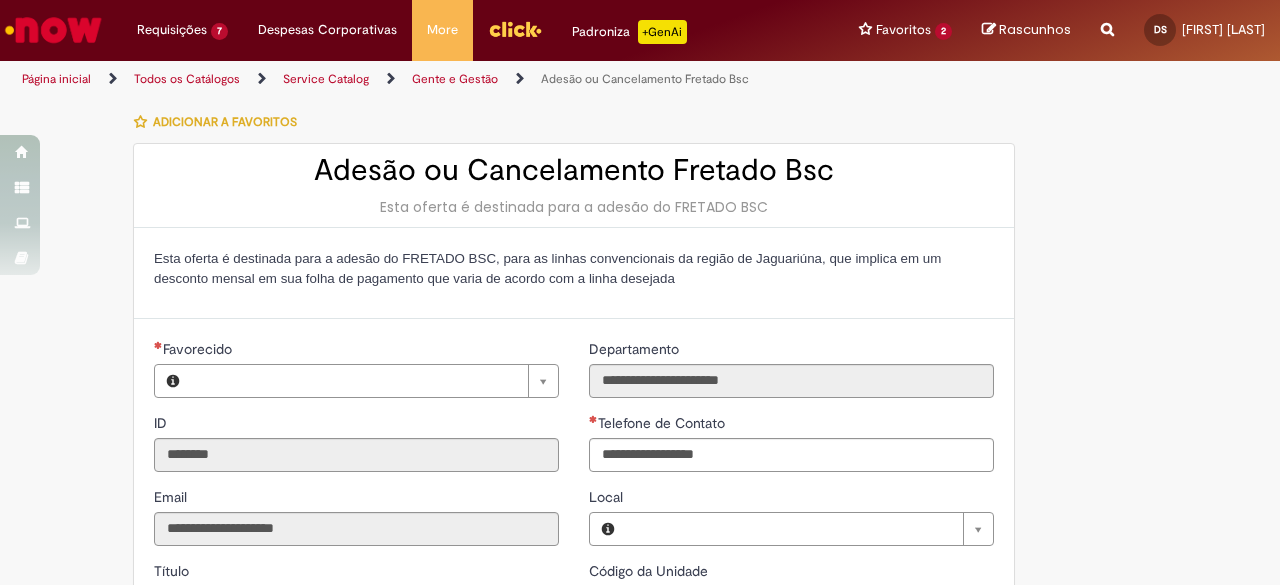 type on "**********" 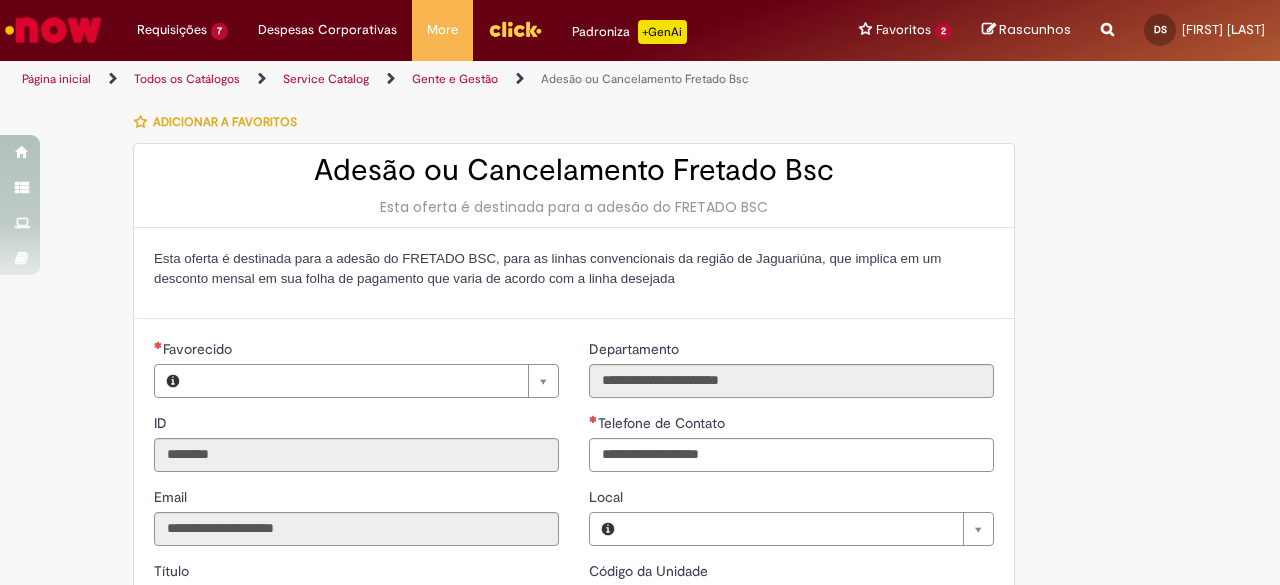 scroll, scrollTop: 0, scrollLeft: 0, axis: both 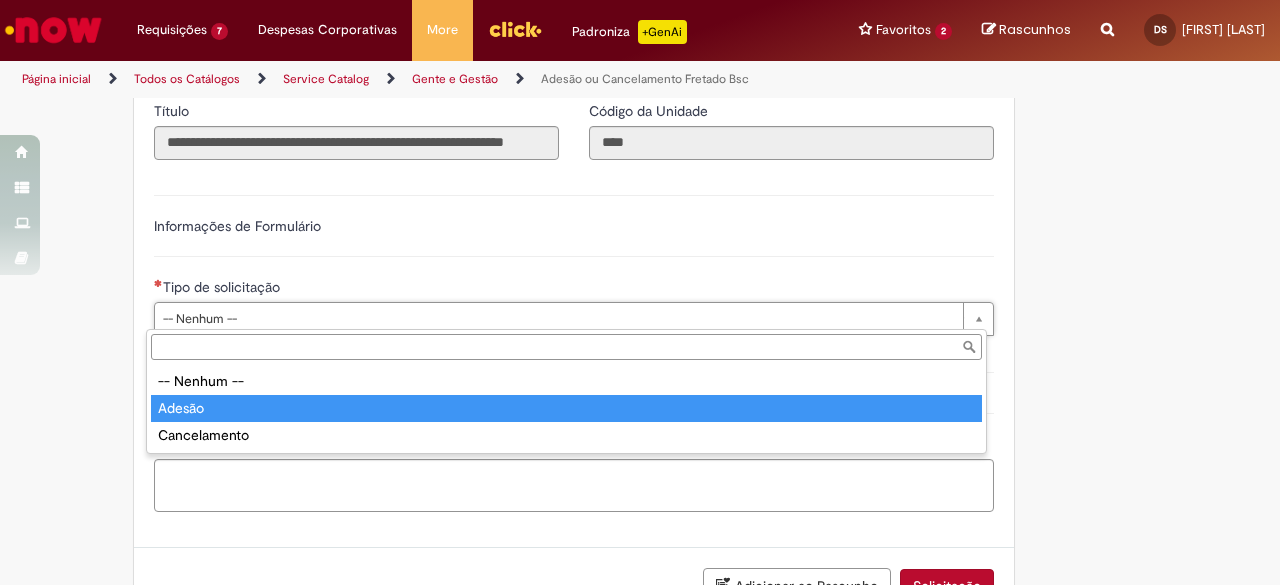 type on "******" 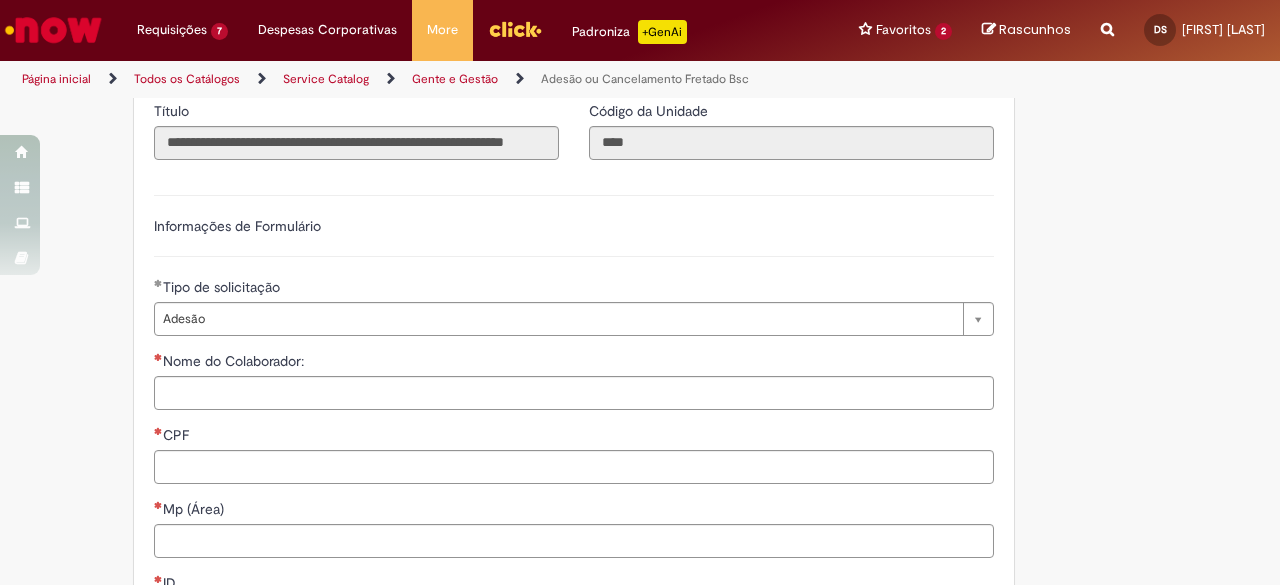click on "**********" at bounding box center [640, 711] 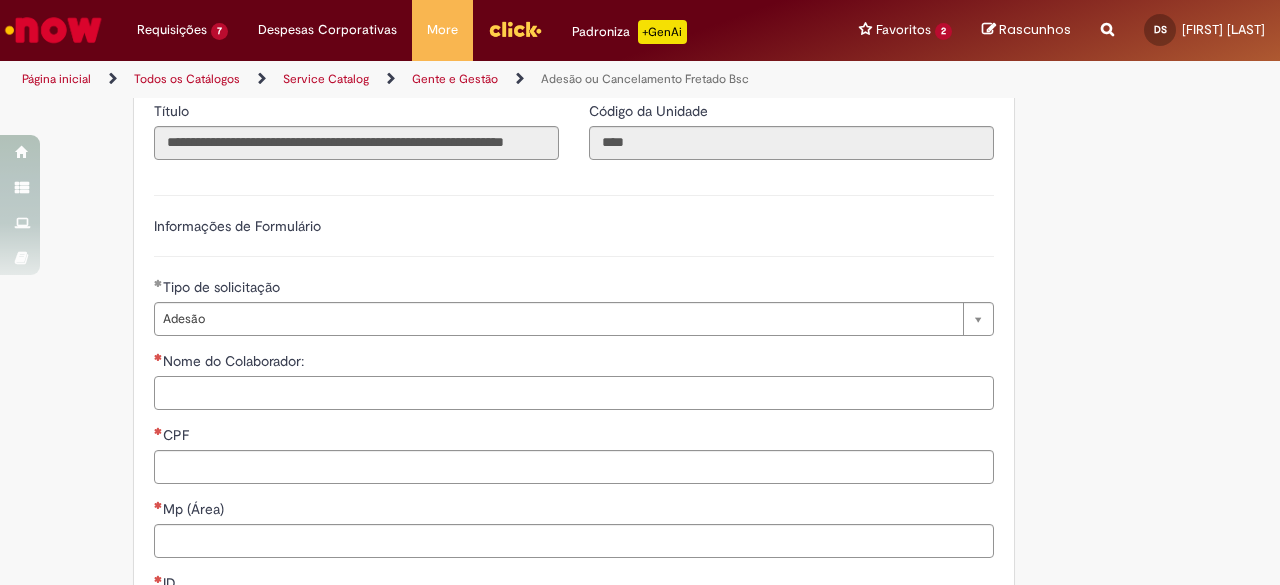 click on "Nome do Colaborador:" at bounding box center [574, 393] 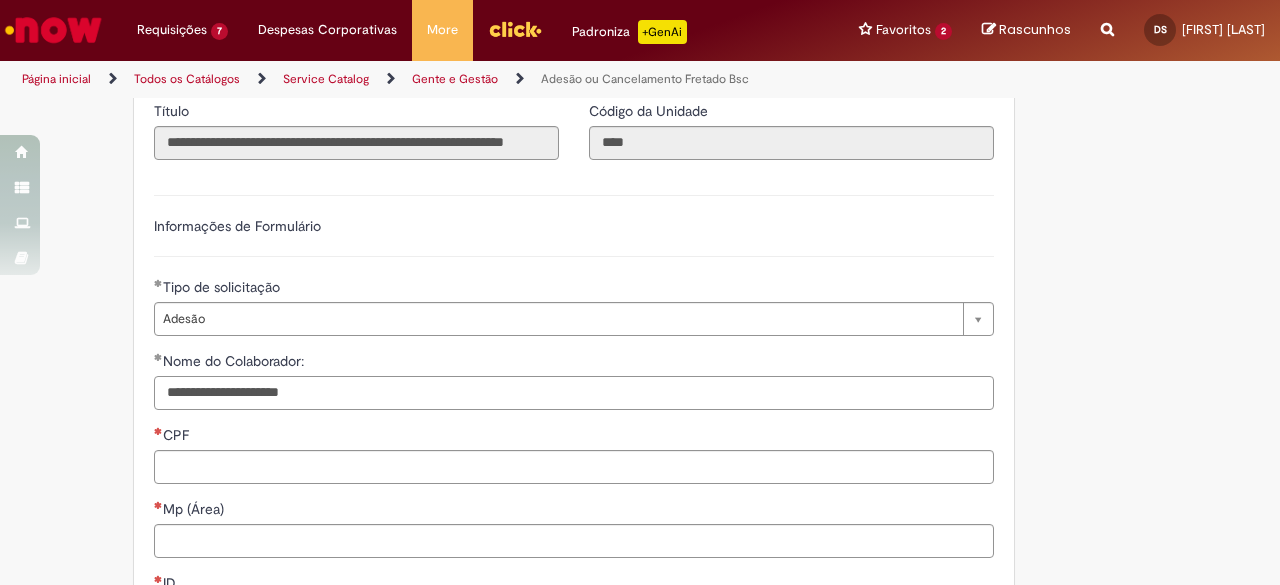 type on "**********" 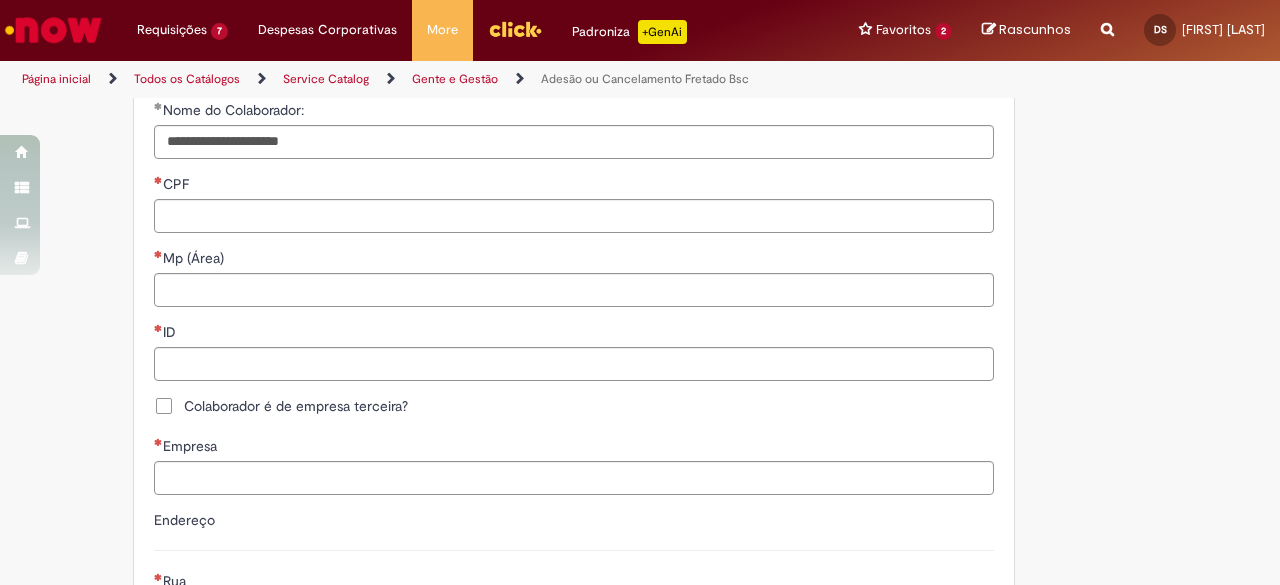 scroll, scrollTop: 714, scrollLeft: 0, axis: vertical 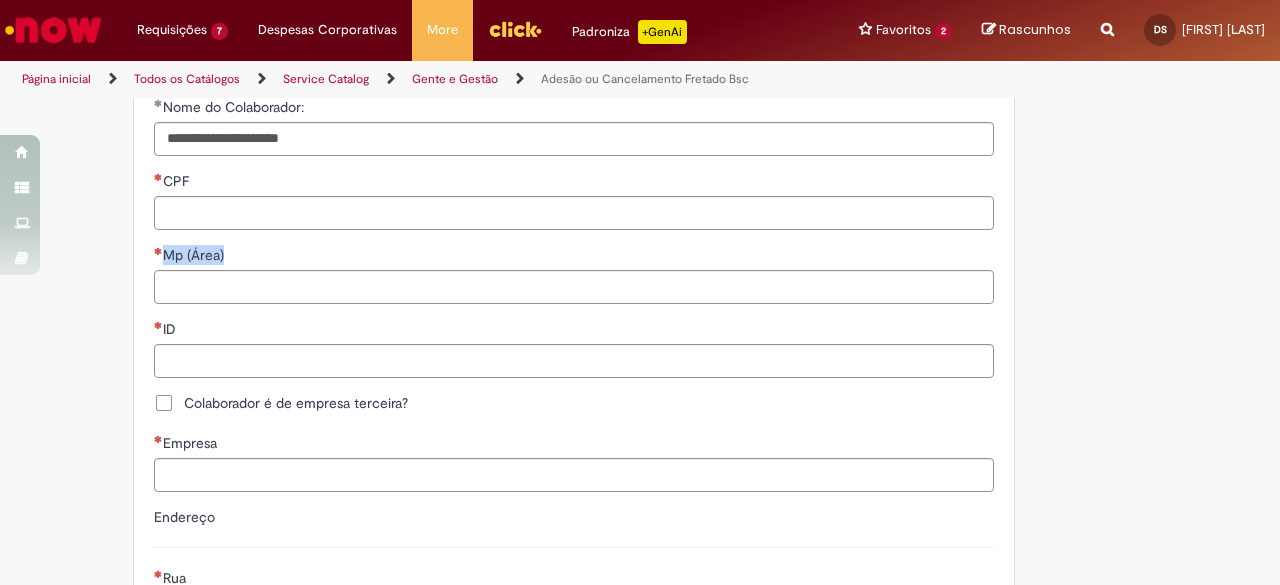 drag, startPoint x: 386, startPoint y: 230, endPoint x: 382, endPoint y: 217, distance: 13.601471 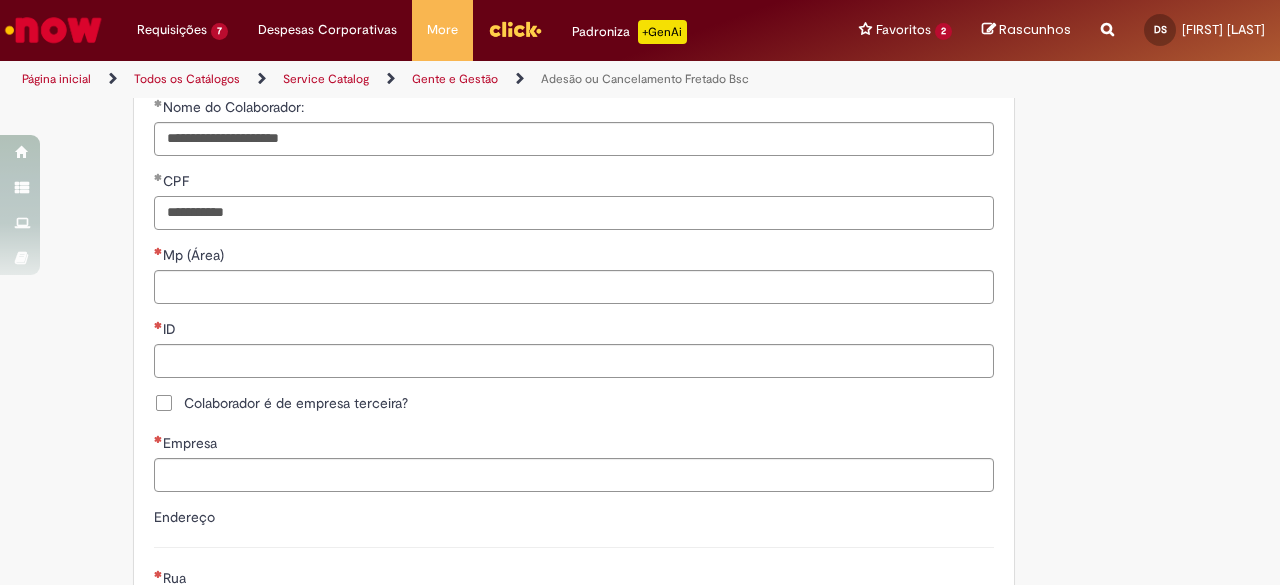type on "**********" 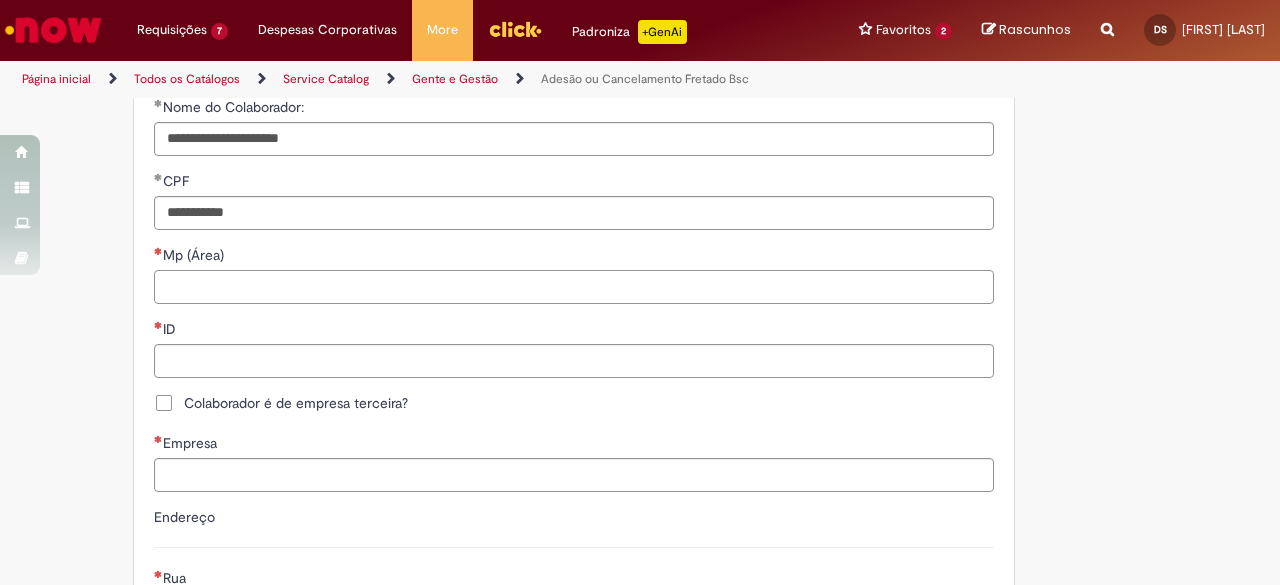 type on "*" 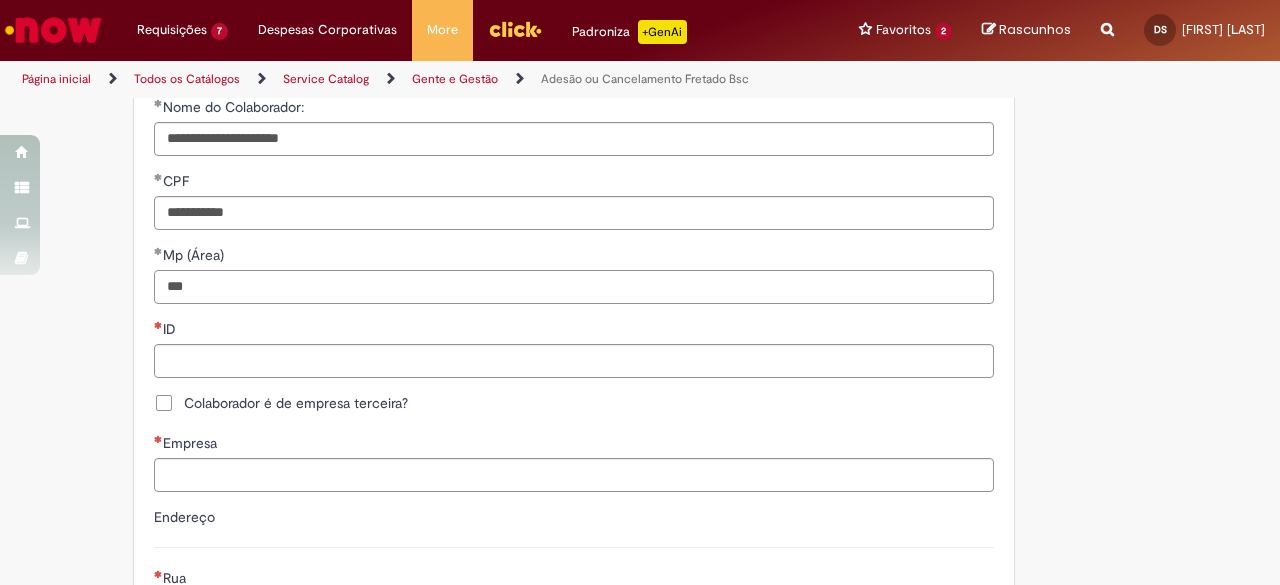type on "***" 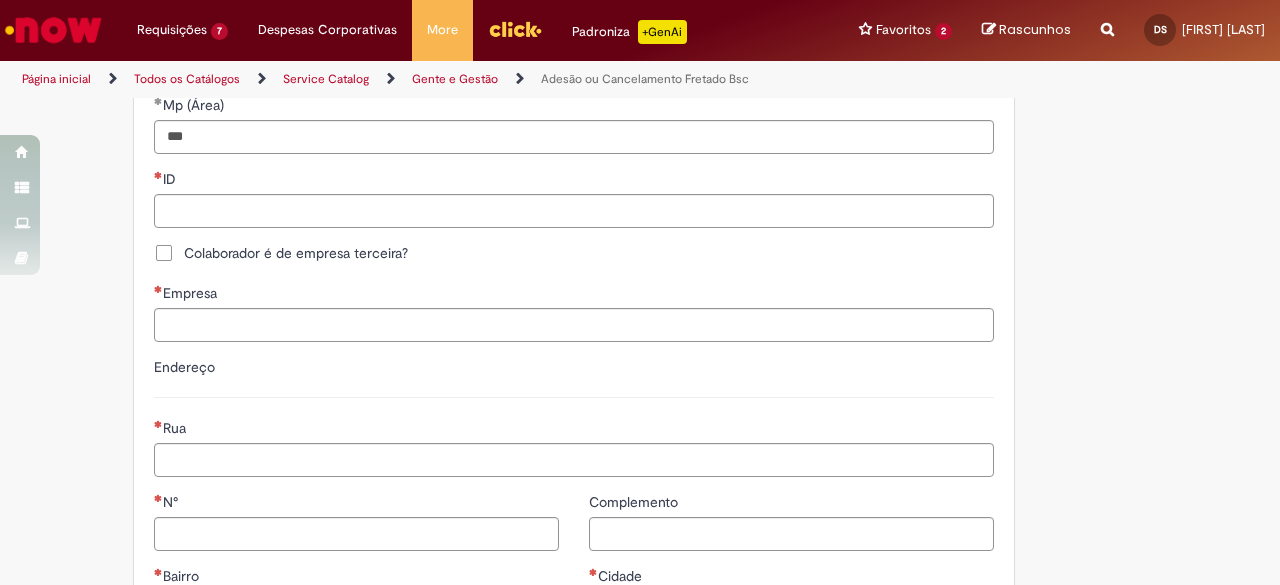 scroll, scrollTop: 864, scrollLeft: 0, axis: vertical 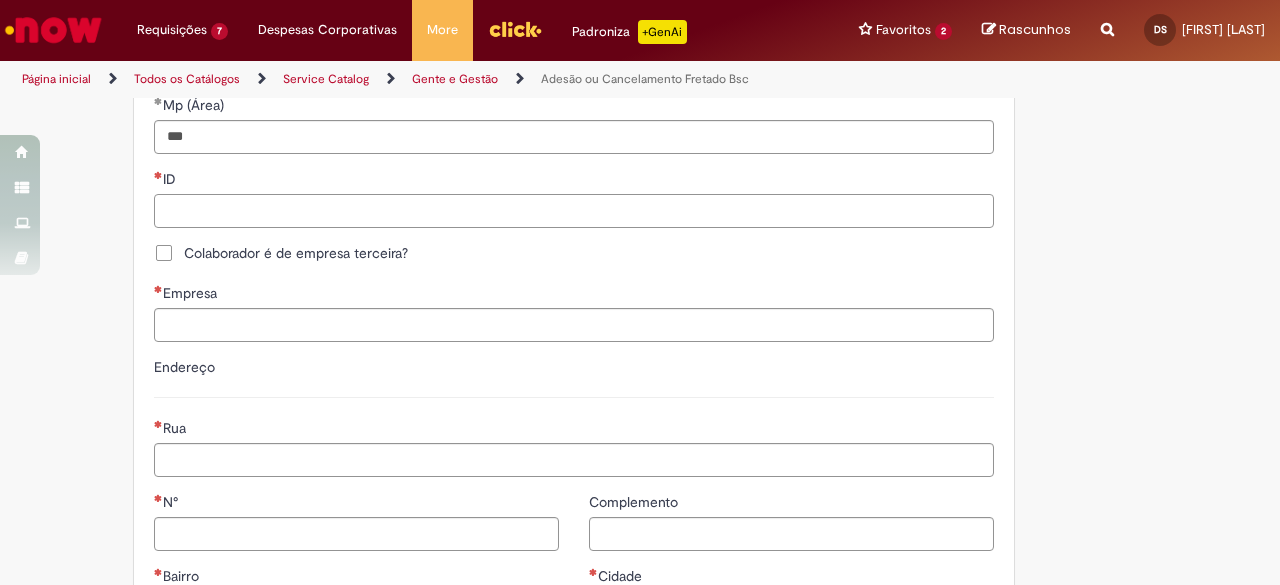 click on "ID" at bounding box center (574, 211) 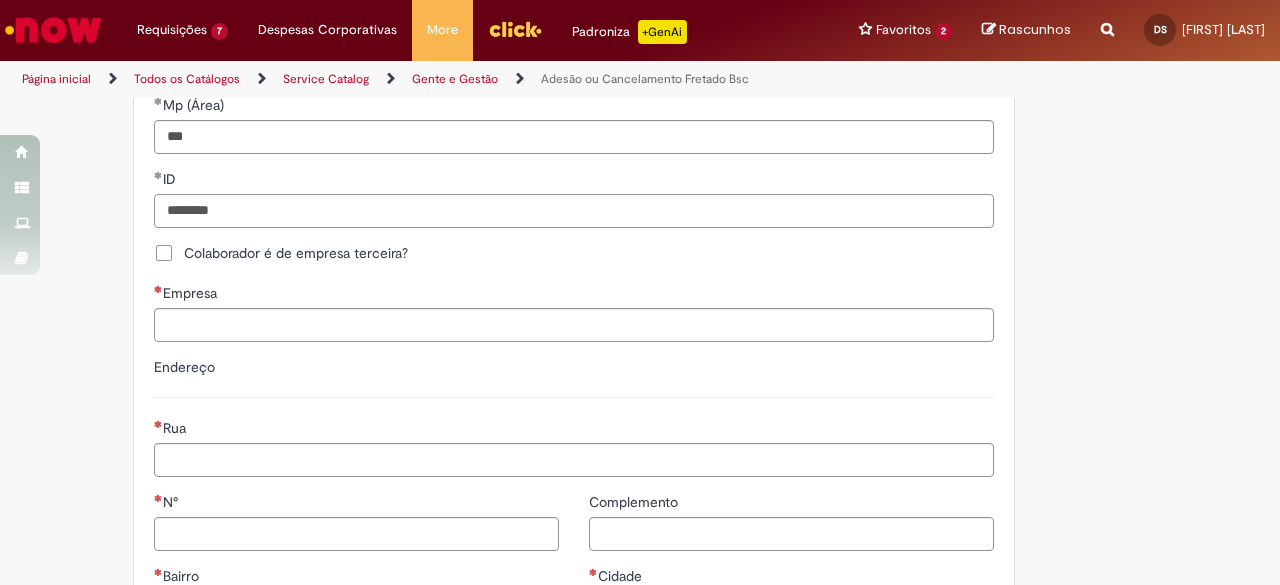 type on "********" 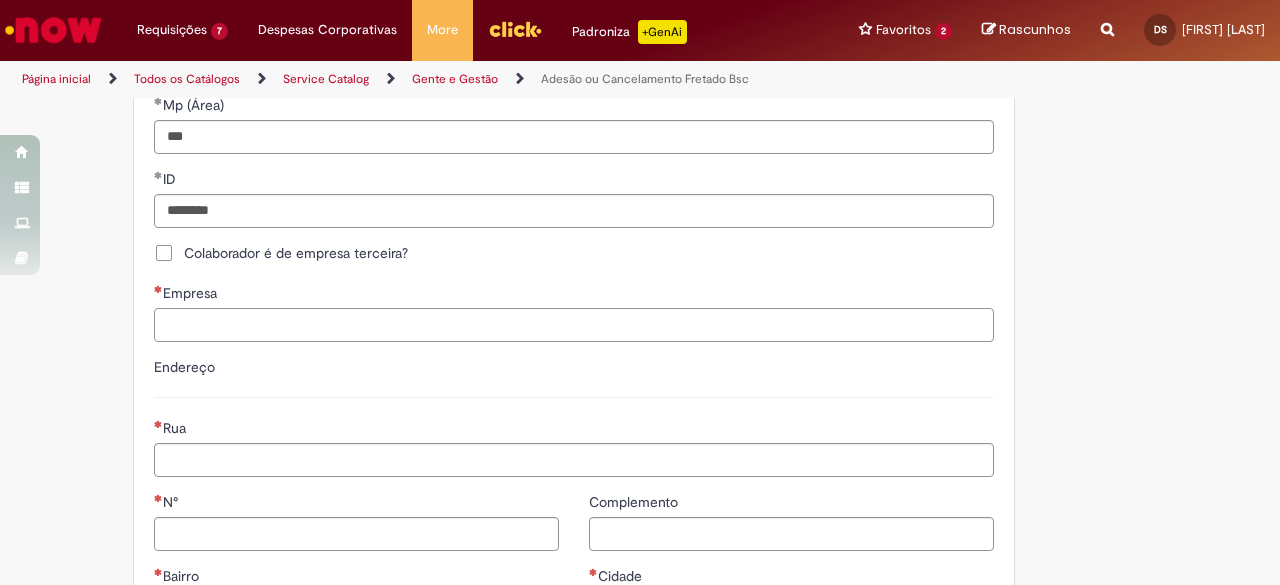 click on "Empresa" at bounding box center (574, 325) 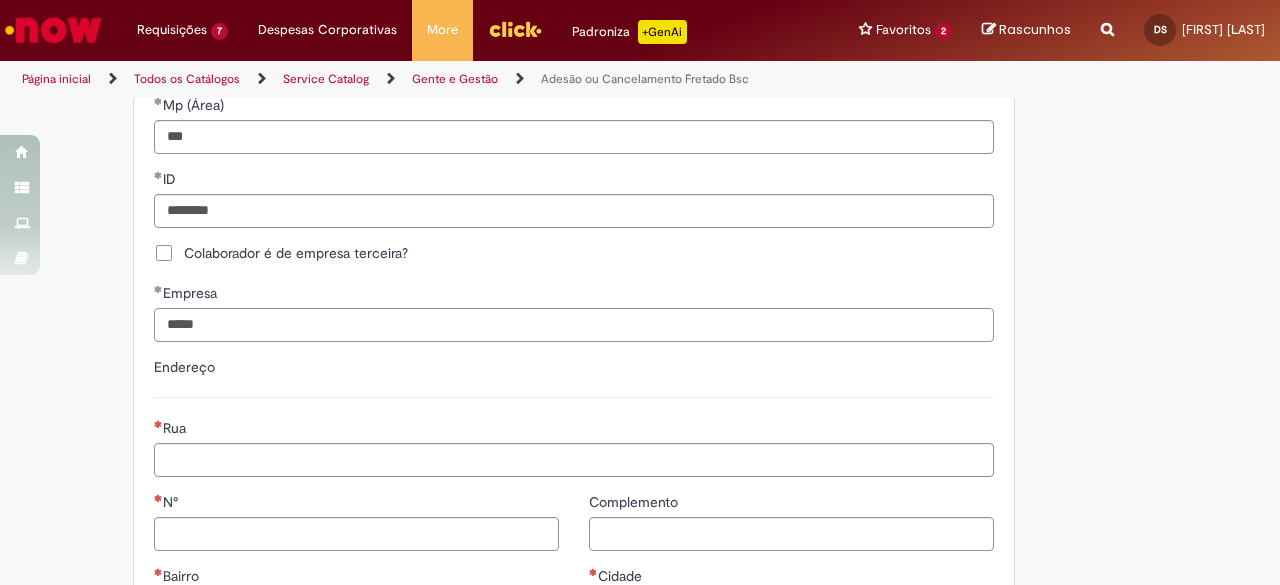 type on "*****" 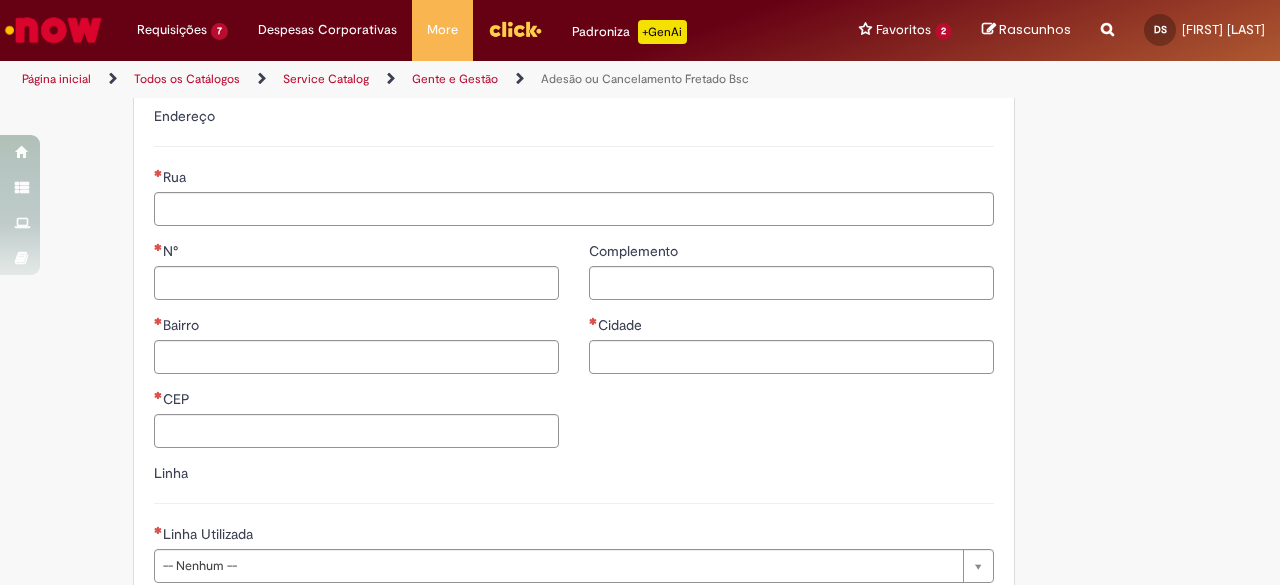 scroll, scrollTop: 1109, scrollLeft: 0, axis: vertical 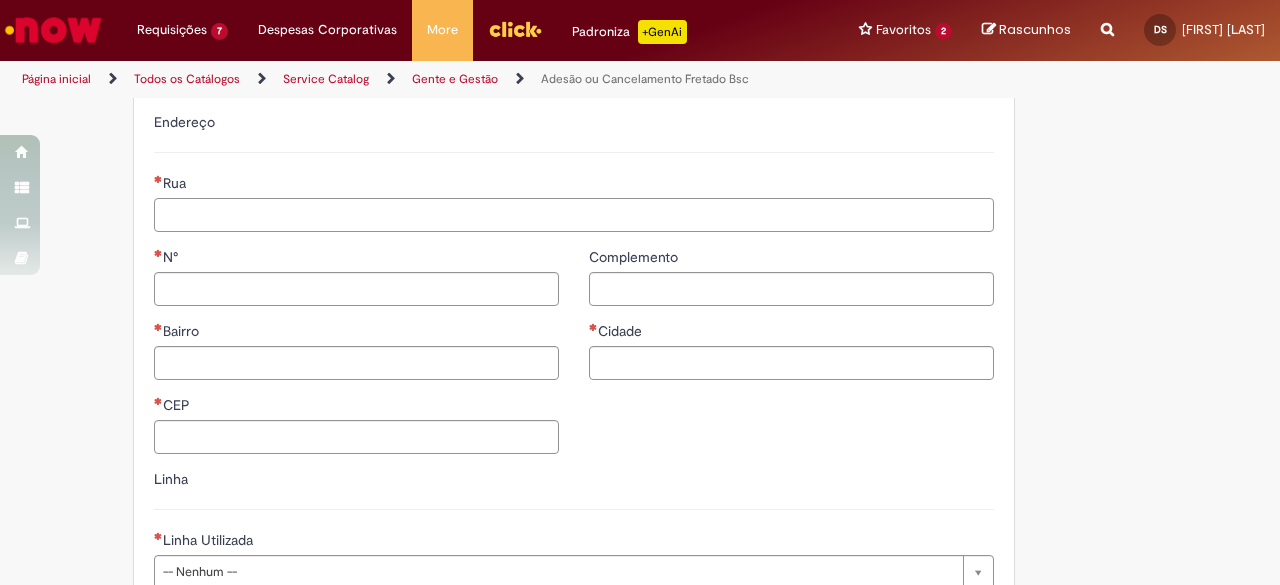click on "Rua" at bounding box center [574, 215] 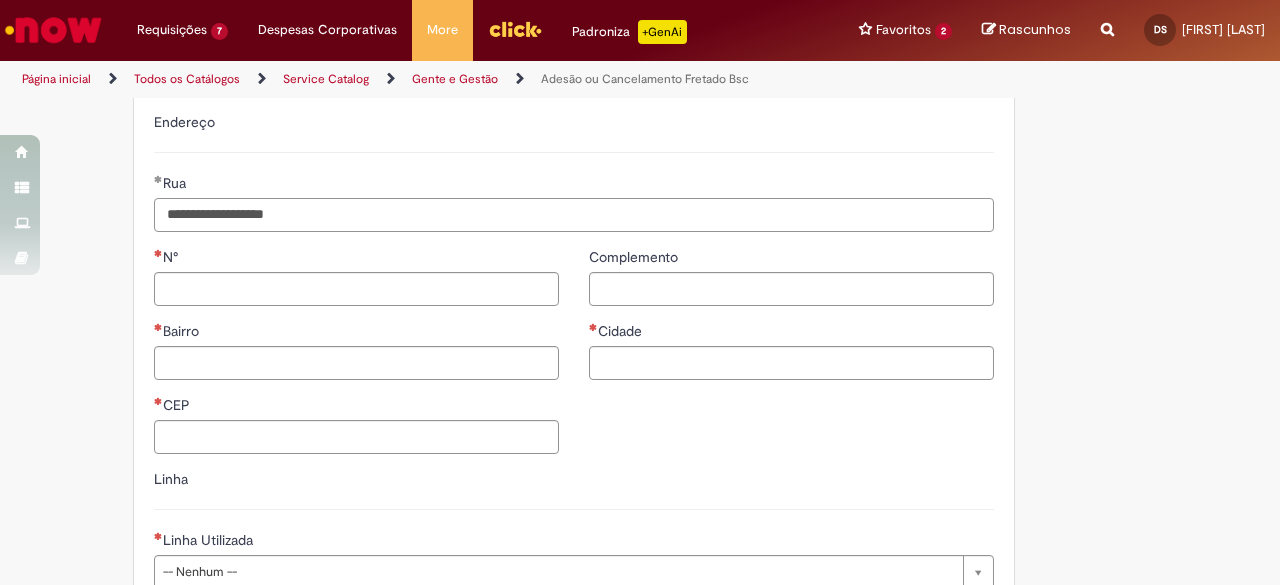 type on "**********" 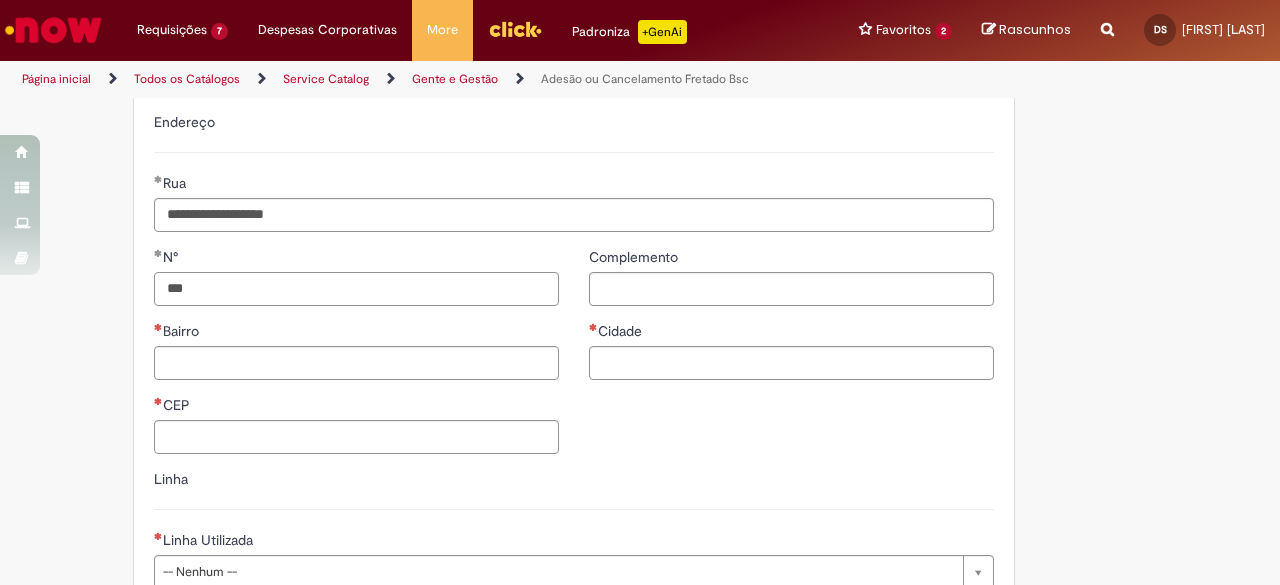 type on "***" 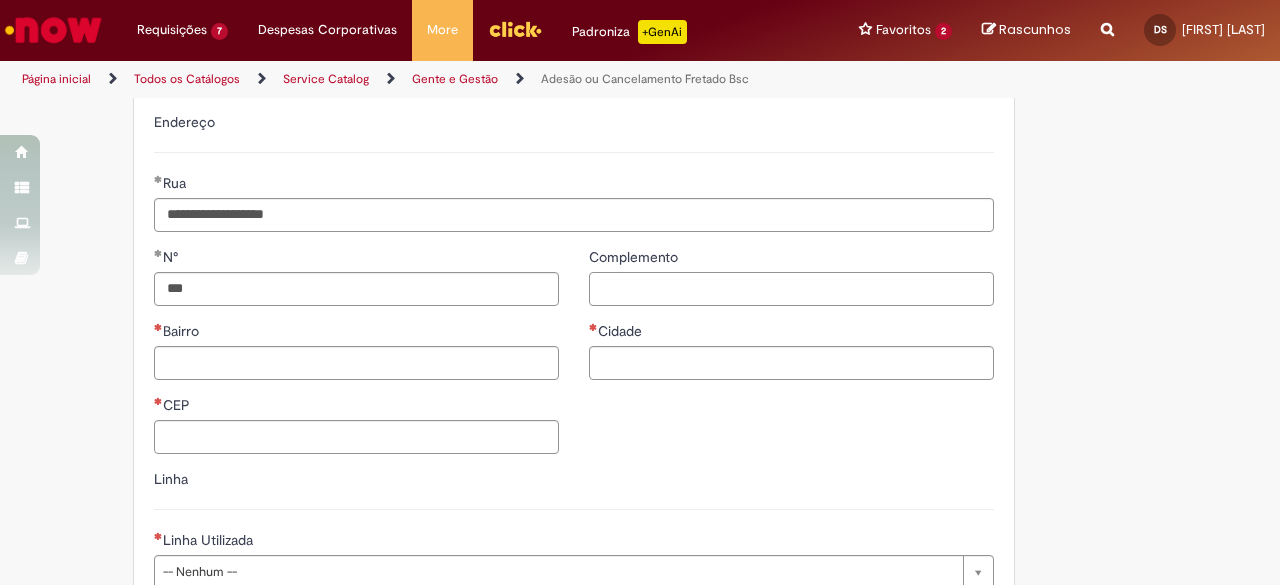 click on "Complemento" at bounding box center (791, 289) 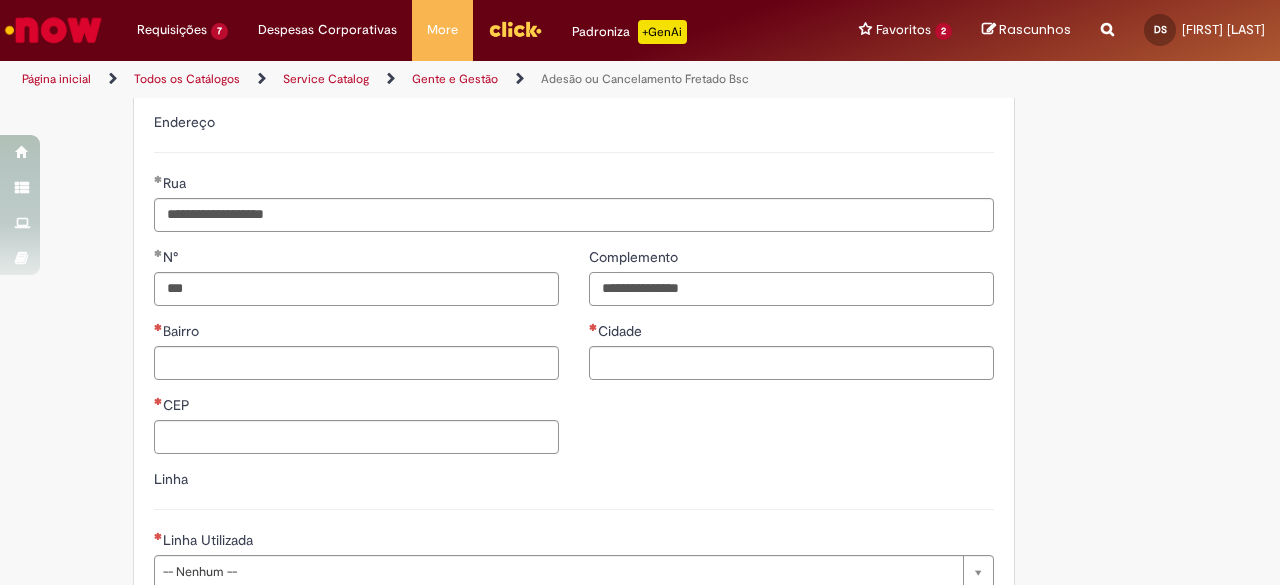 type on "**********" 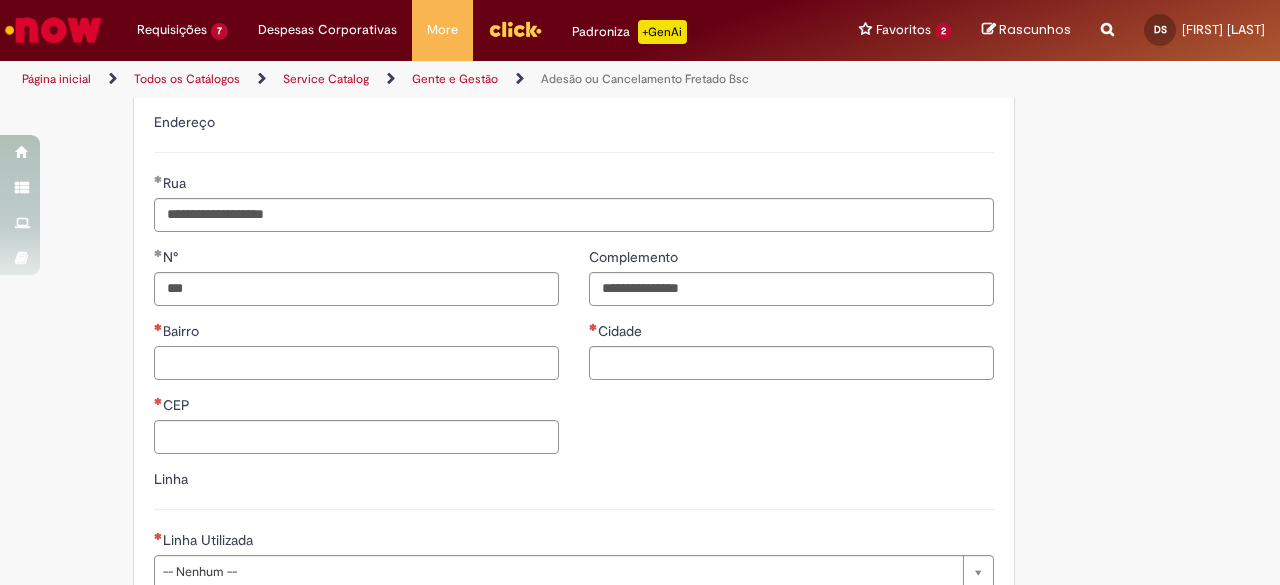 click on "Bairro" at bounding box center [356, 363] 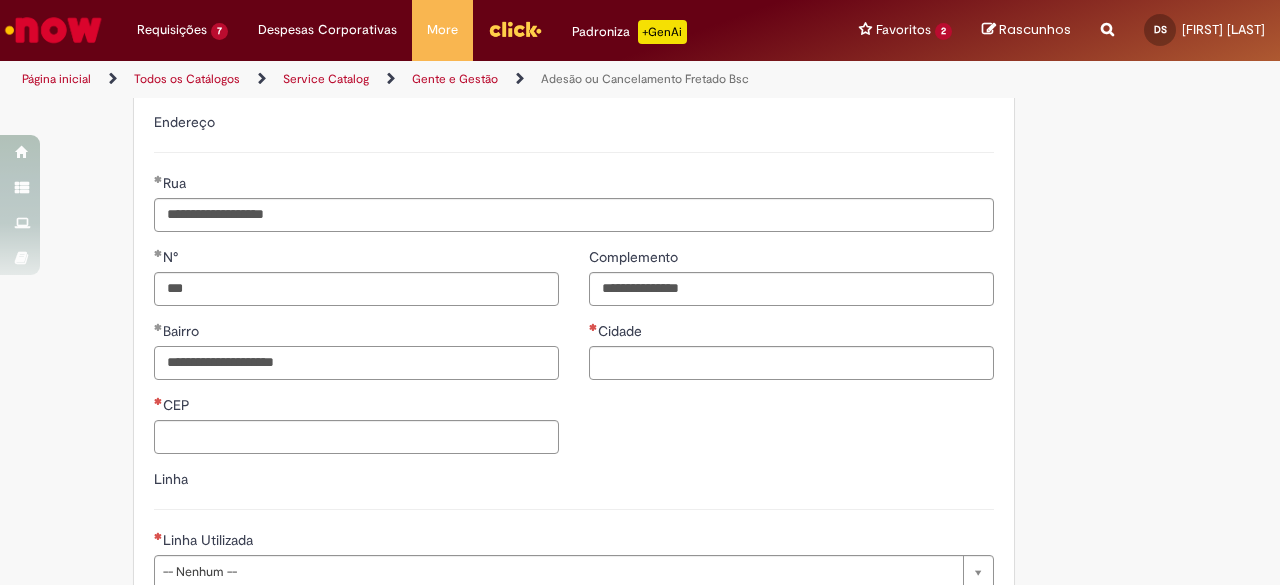 type on "**********" 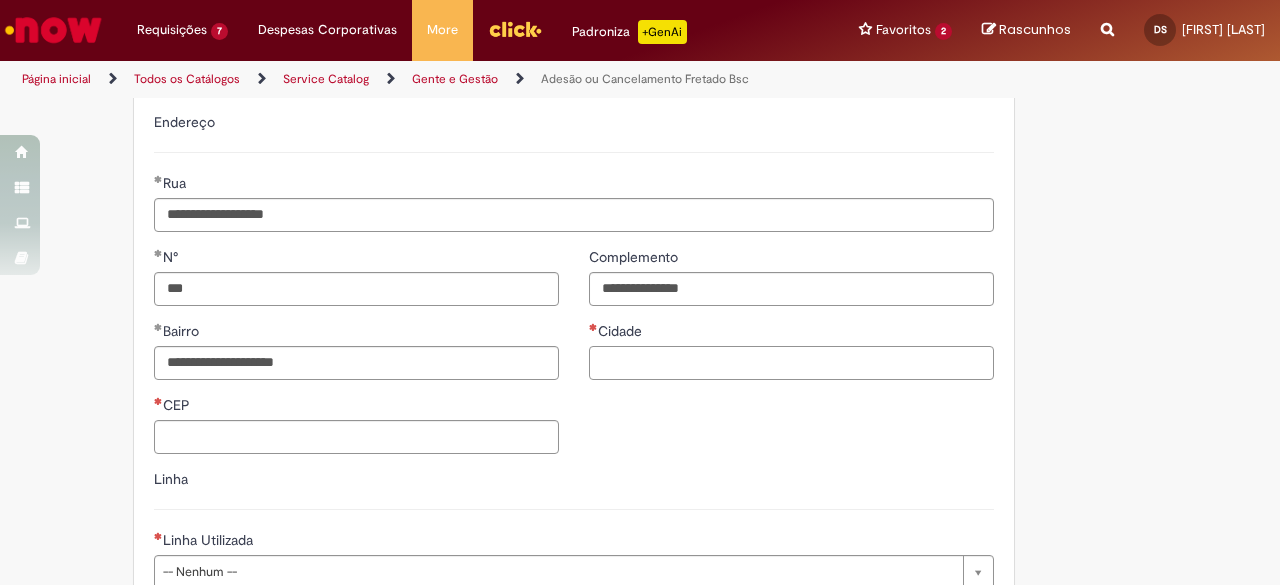 click on "Cidade" at bounding box center (791, 363) 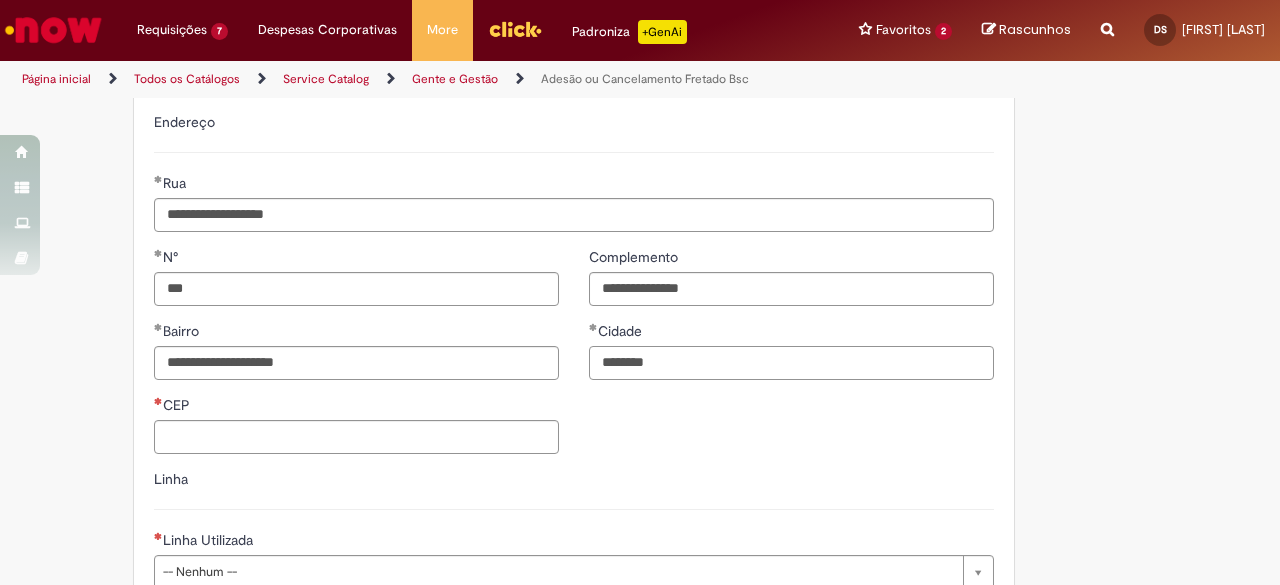 type on "********" 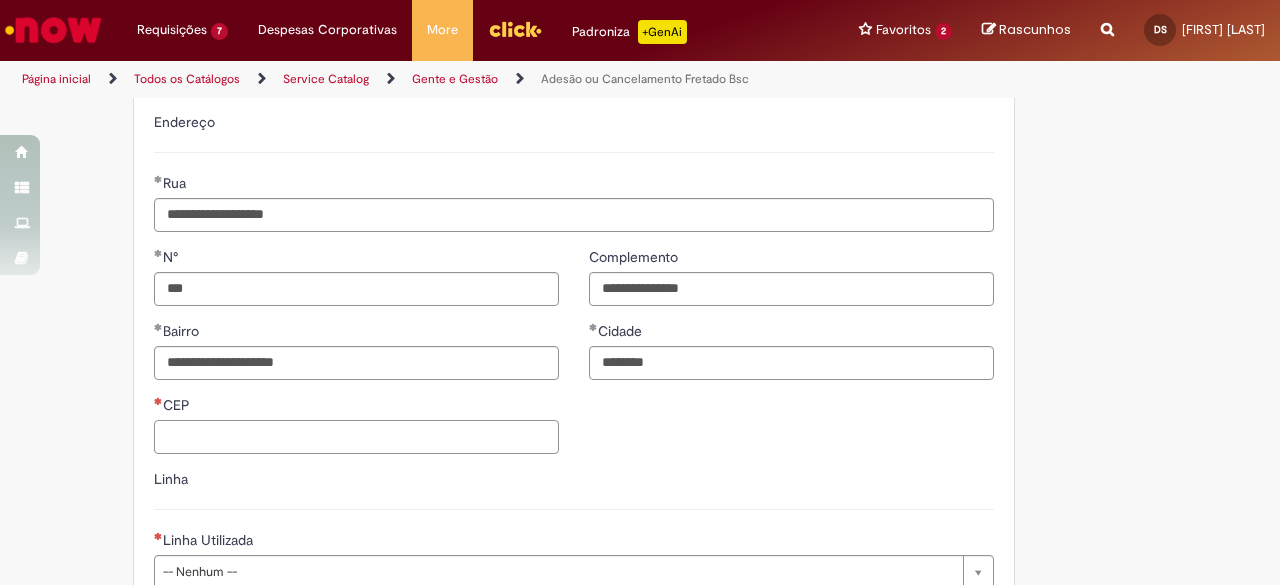 click on "CEP" at bounding box center [356, 437] 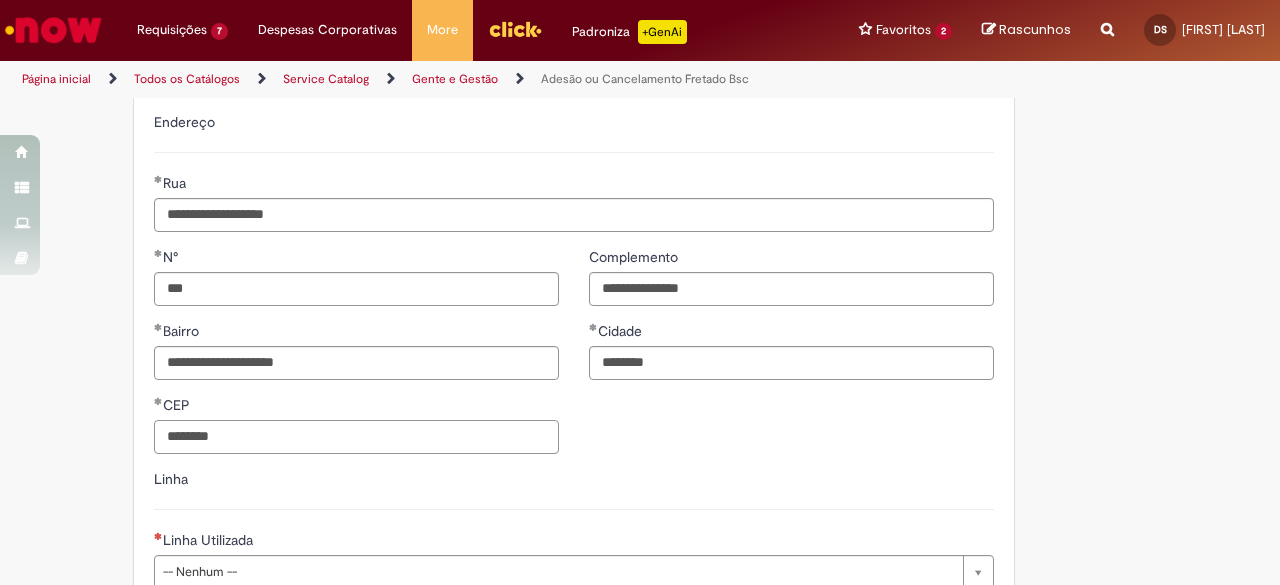 type on "********" 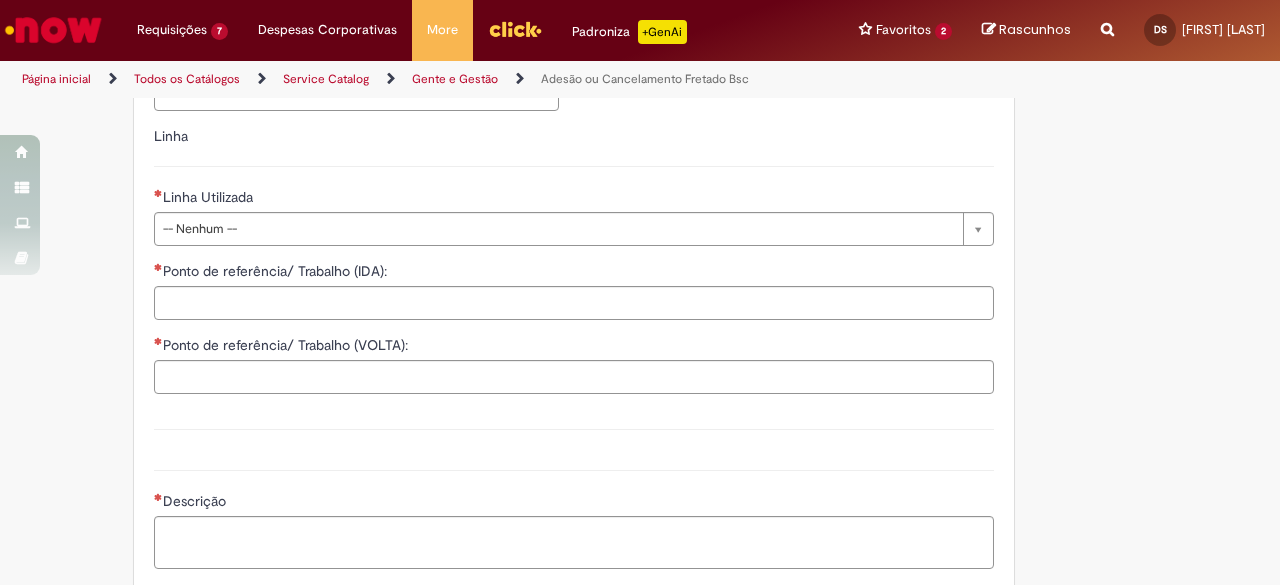scroll, scrollTop: 1480, scrollLeft: 0, axis: vertical 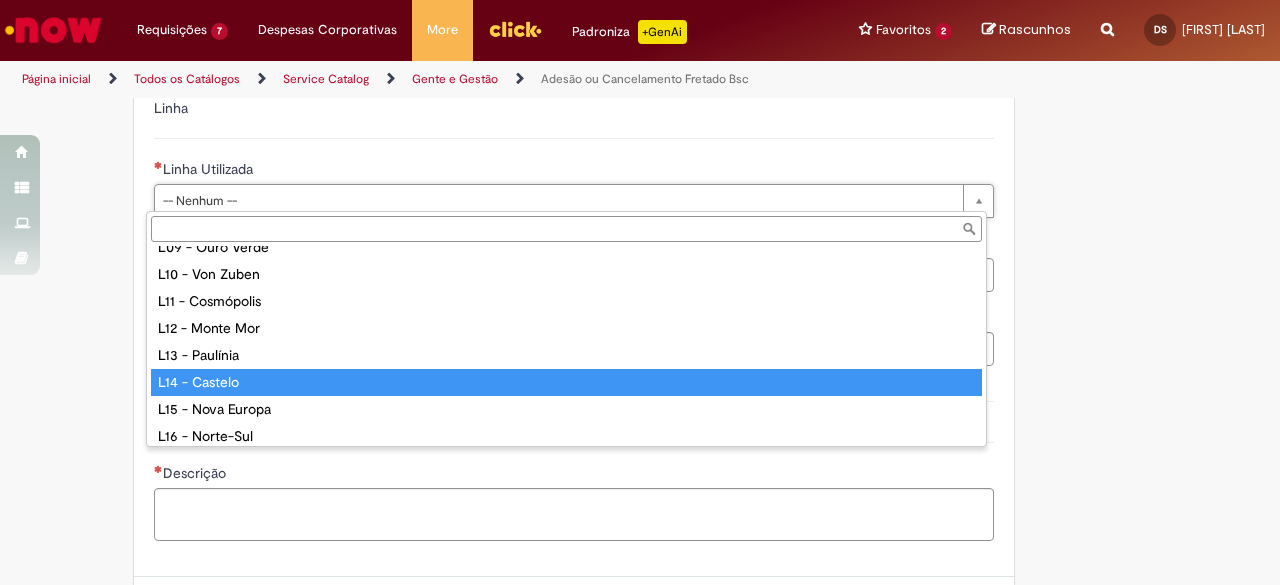 type on "**********" 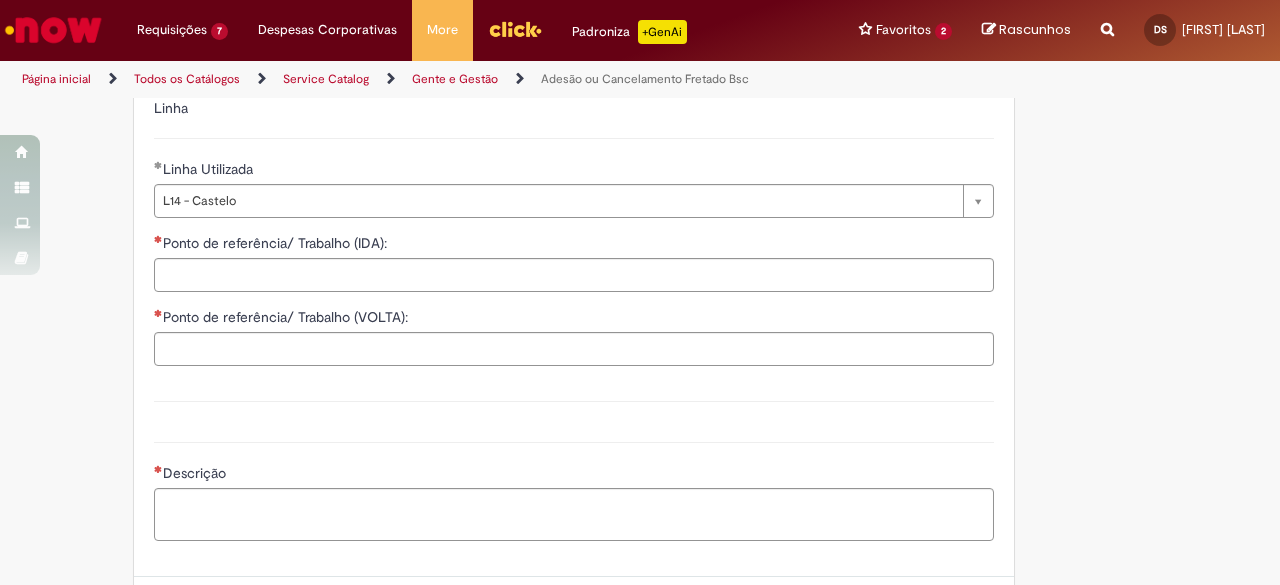 click on "**********" at bounding box center (640, -309) 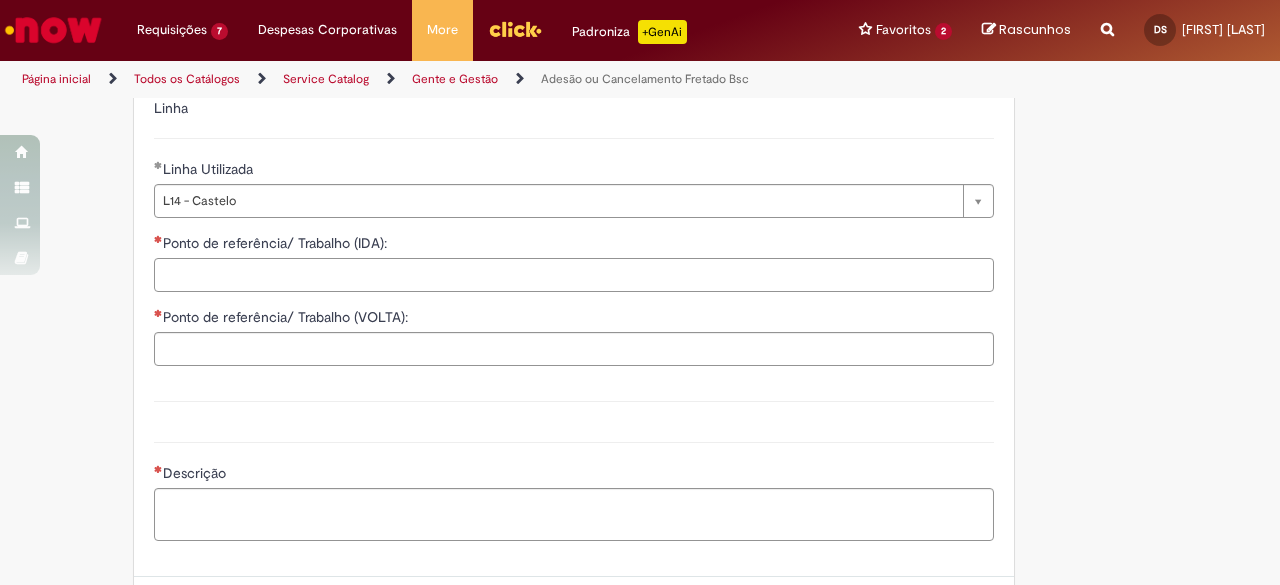 click on "Ponto de referência/ Trabalho (IDA):" at bounding box center (574, 275) 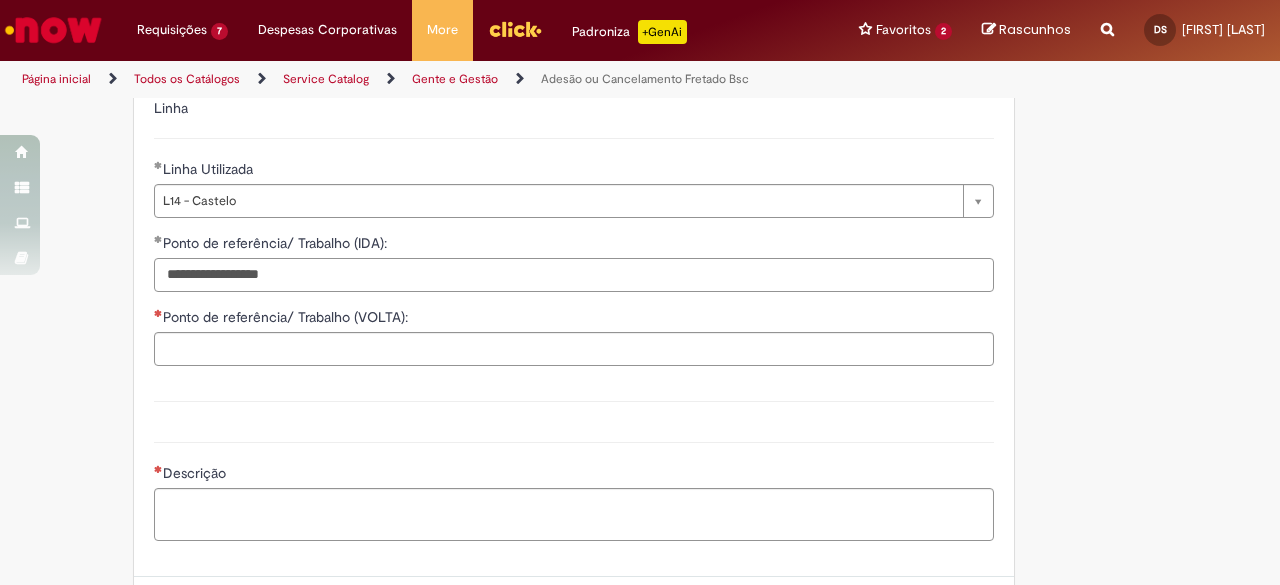 type on "**********" 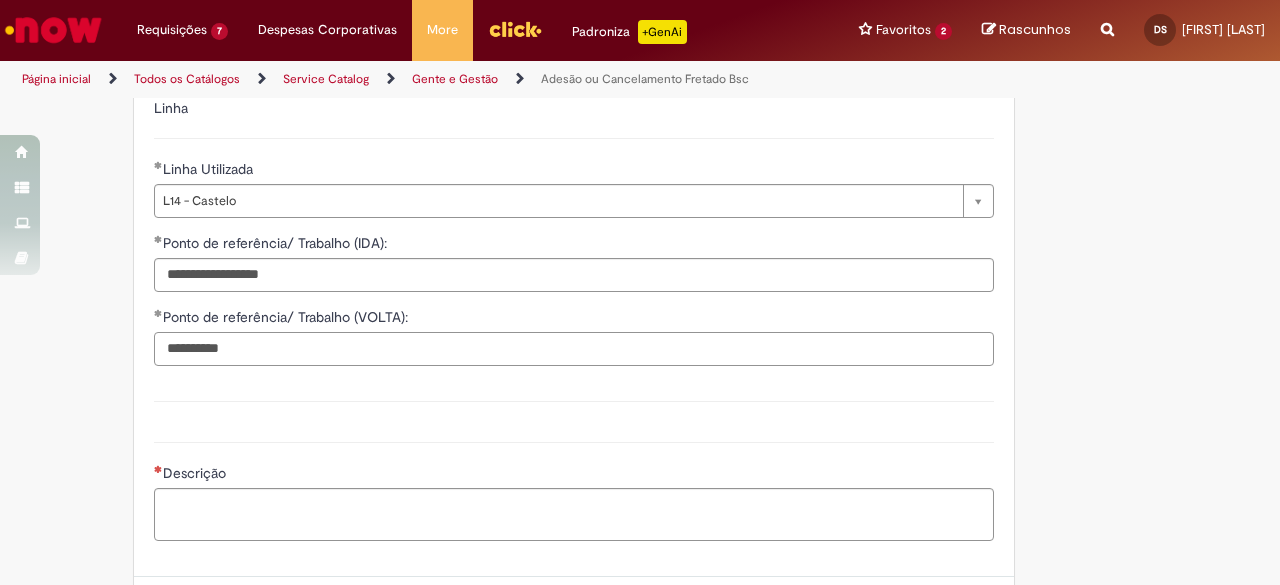 type on "**********" 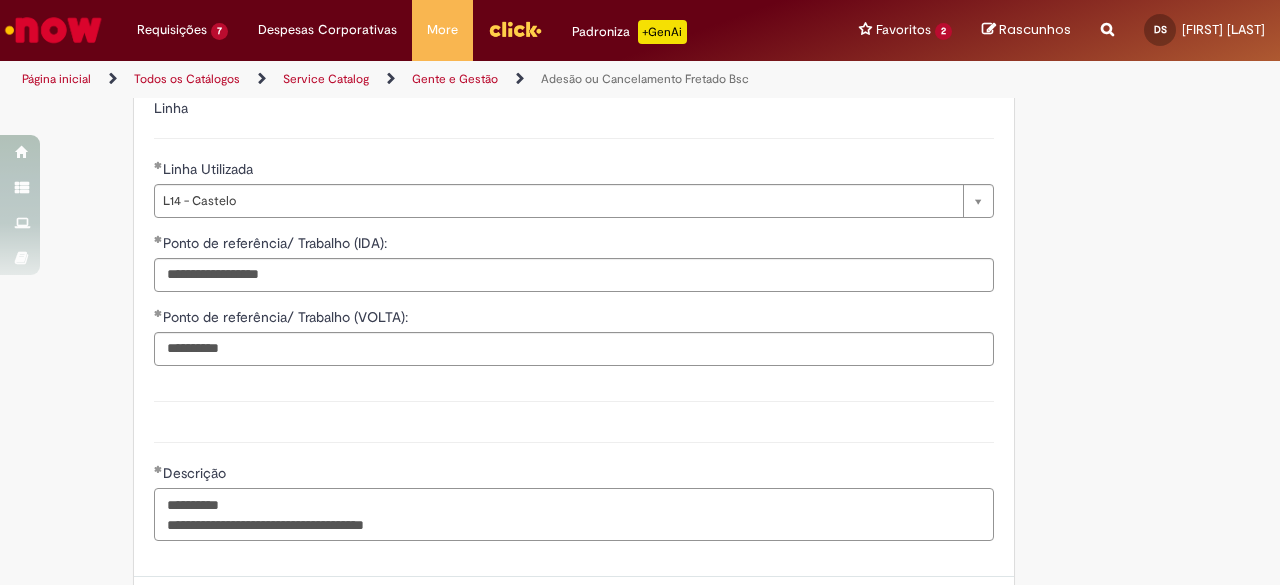 type on "**********" 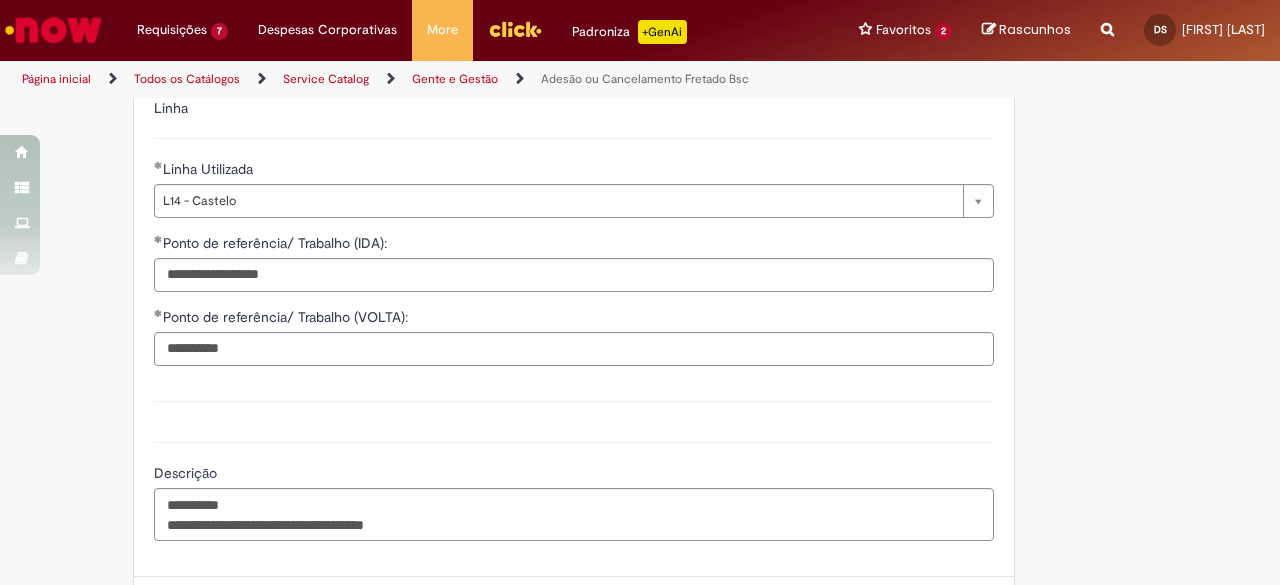 scroll, scrollTop: 1651, scrollLeft: 0, axis: vertical 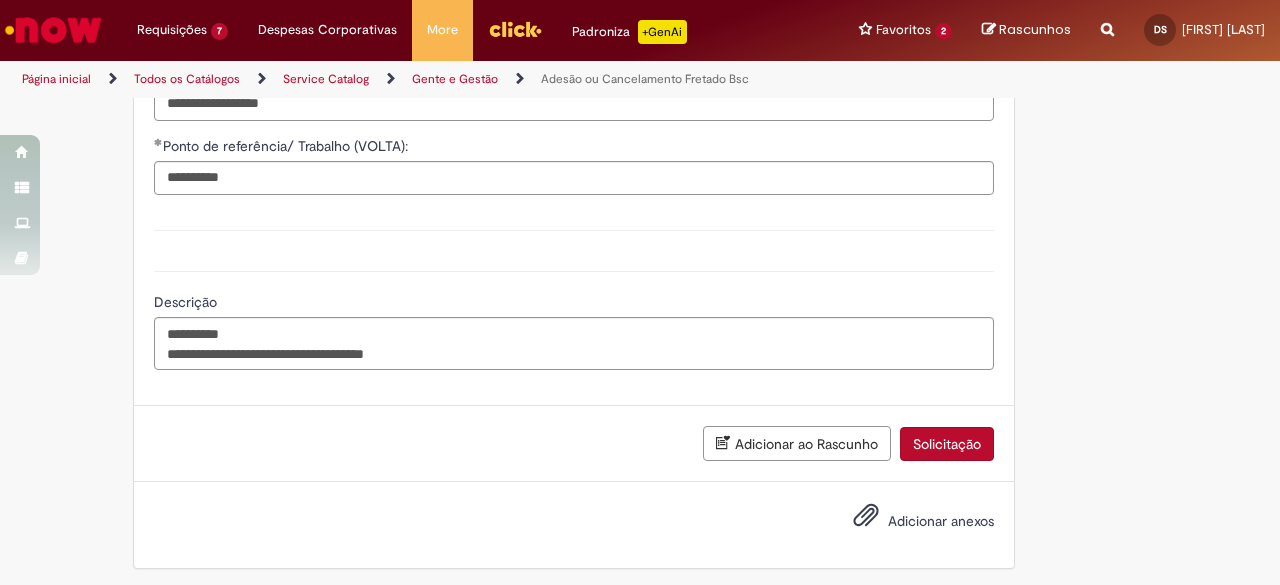 click on "Solicitação" at bounding box center [947, 444] 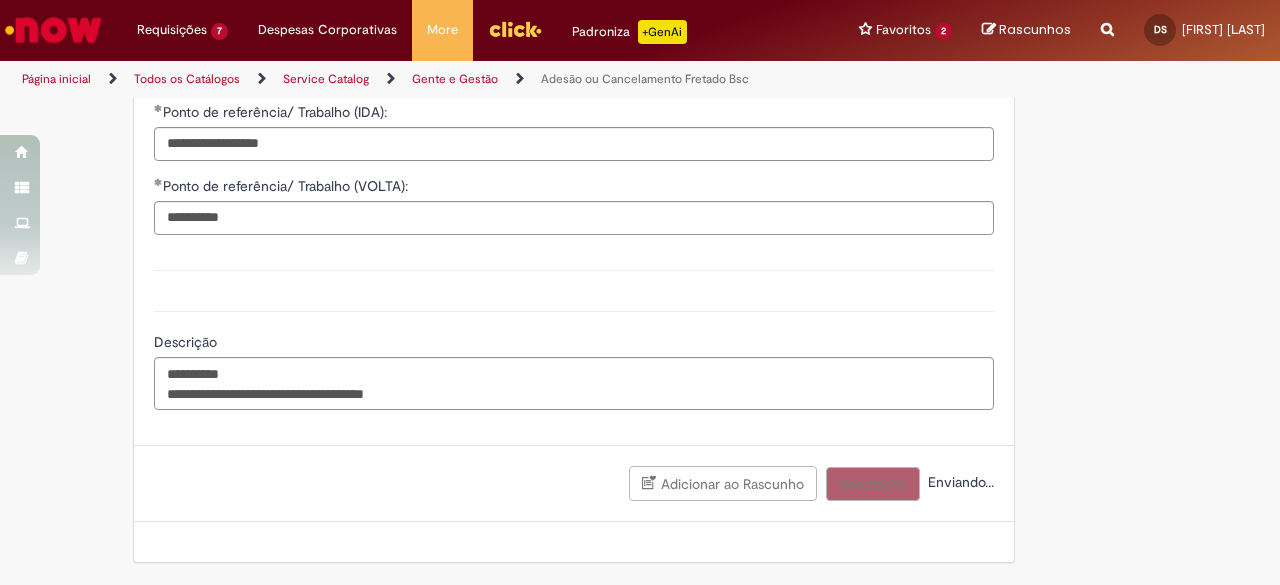 scroll, scrollTop: 1606, scrollLeft: 0, axis: vertical 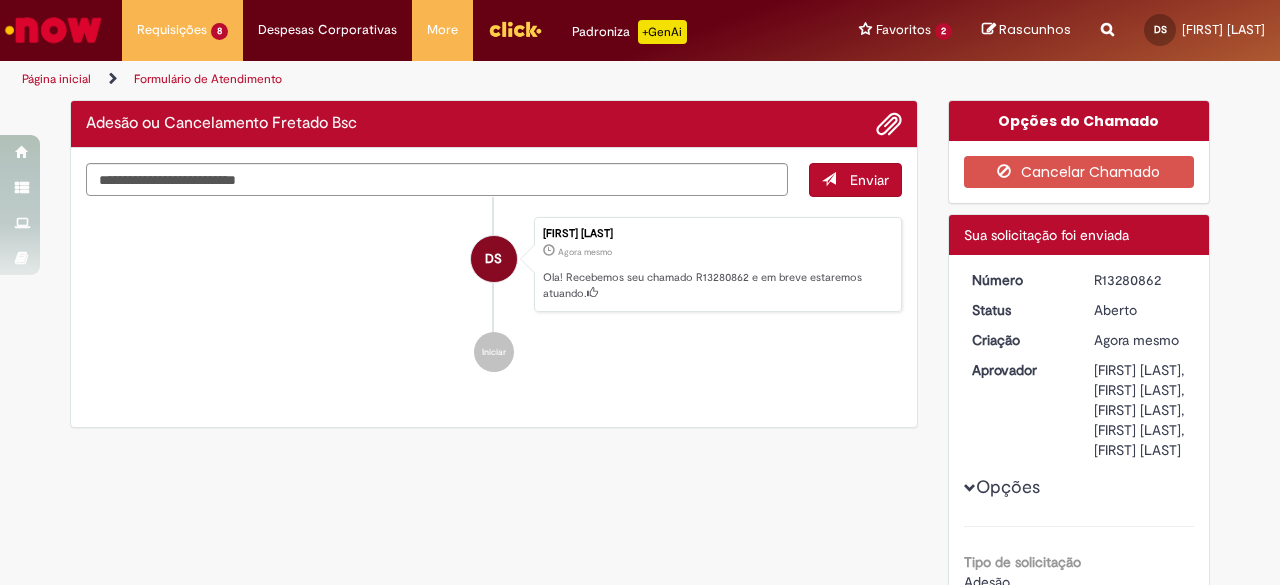 click on "R13280862" at bounding box center (1140, 280) 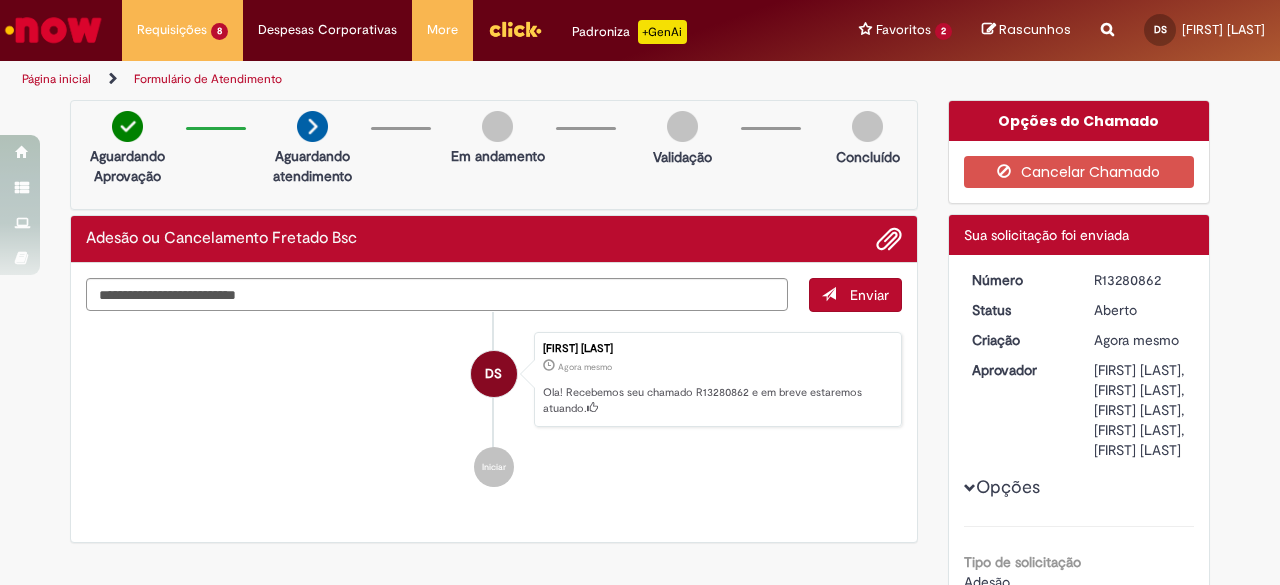 click on "R13280862" at bounding box center [1140, 280] 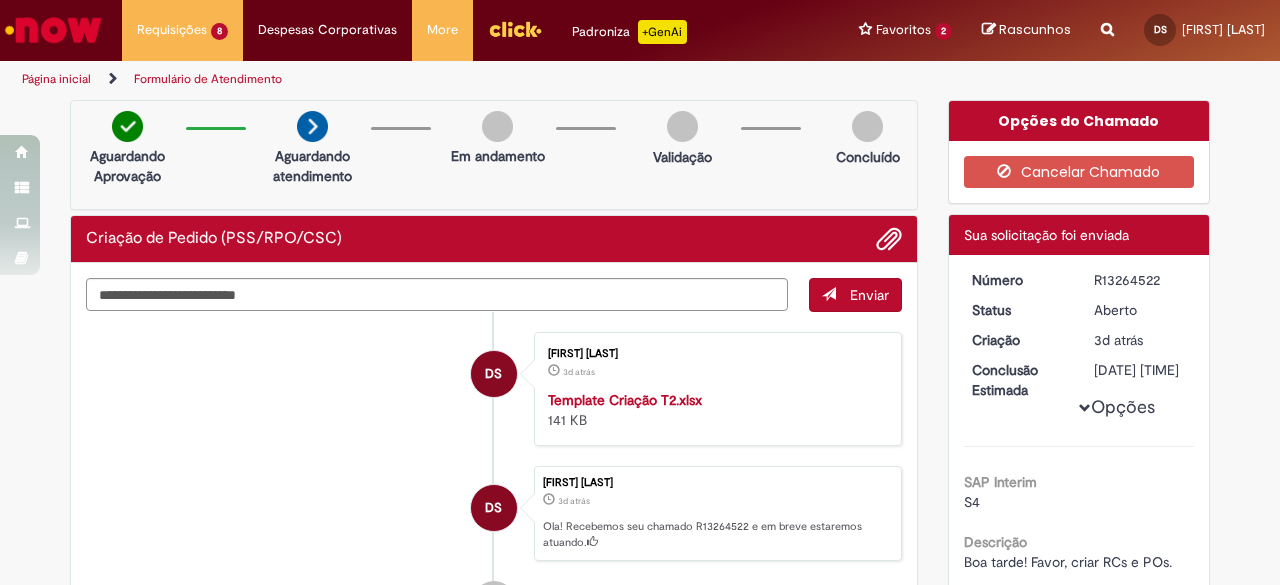 scroll, scrollTop: 0, scrollLeft: 0, axis: both 